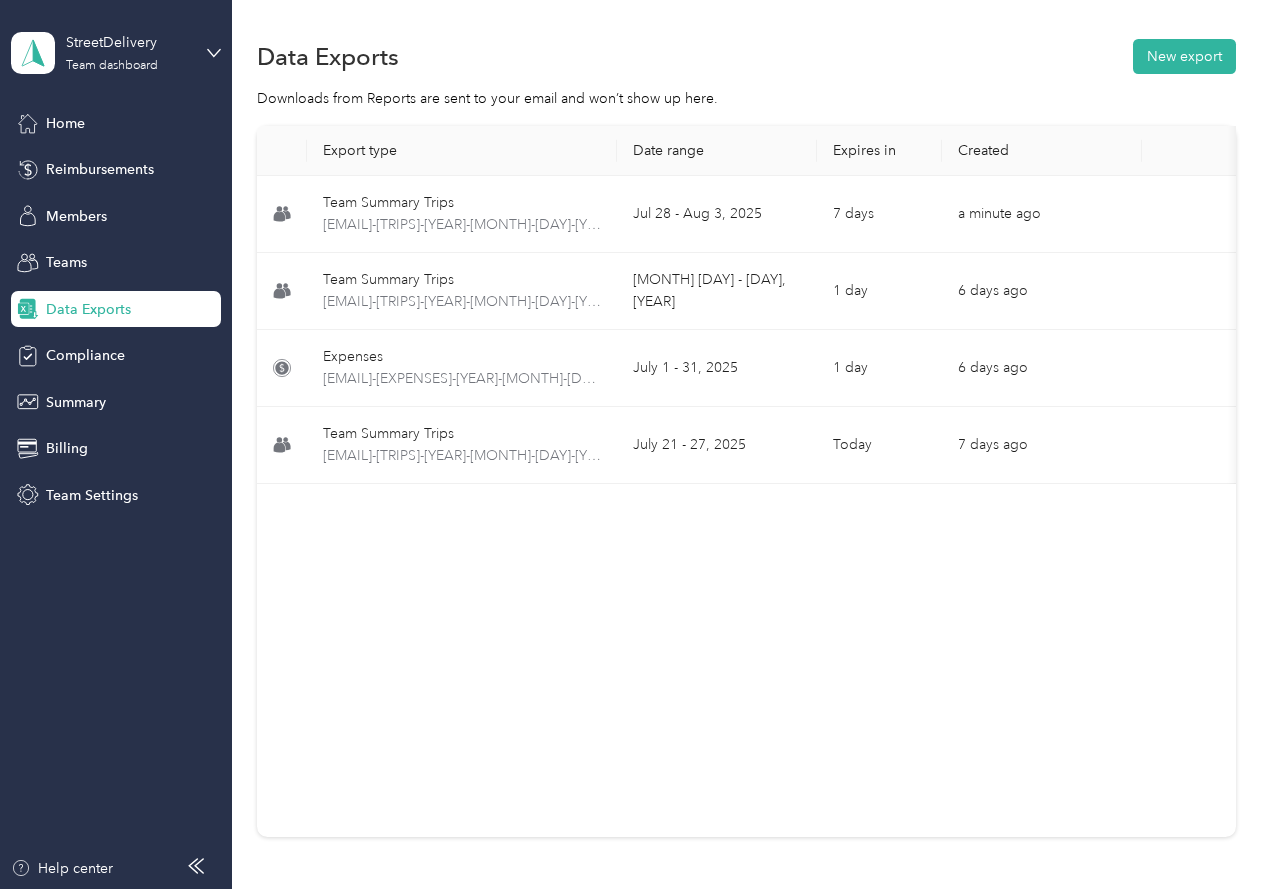 scroll, scrollTop: 0, scrollLeft: 0, axis: both 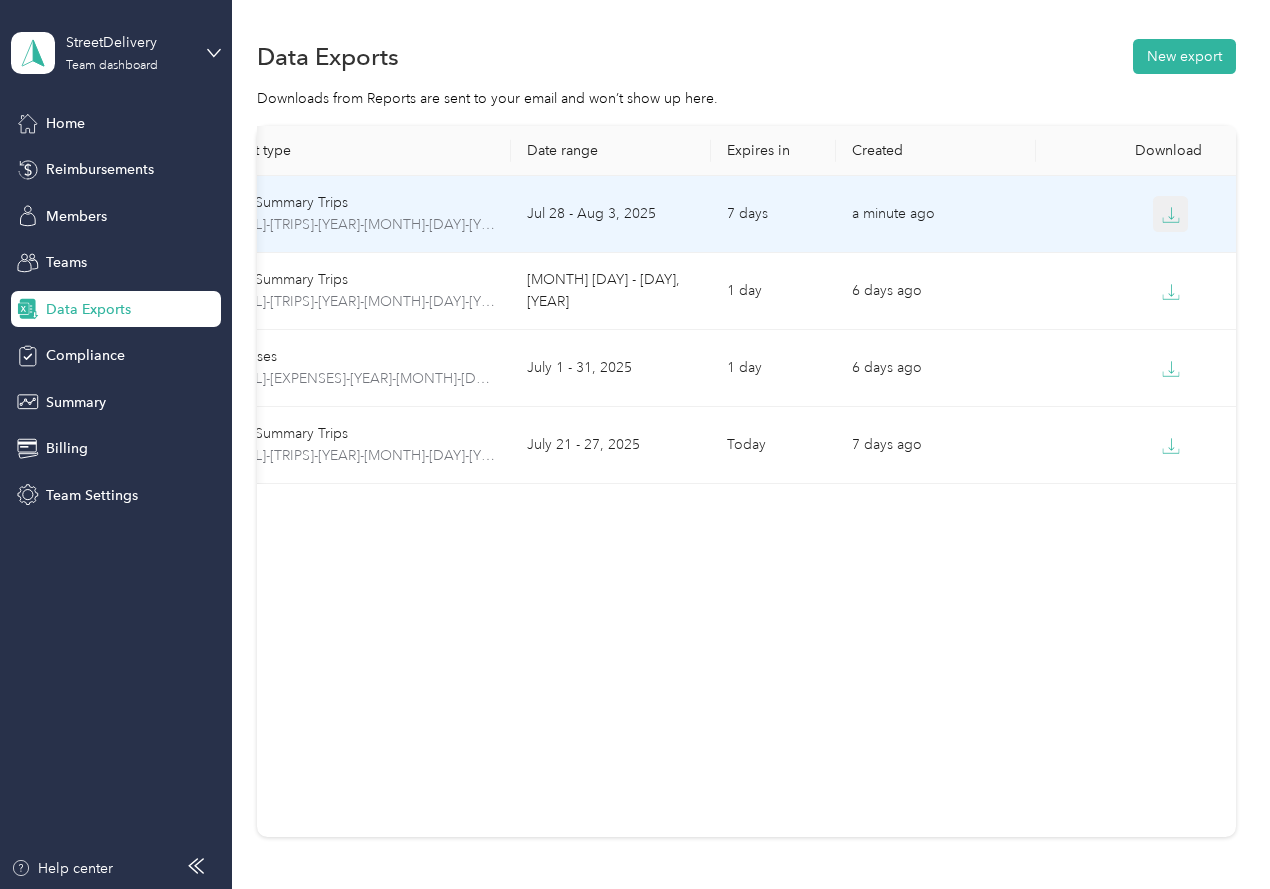 click 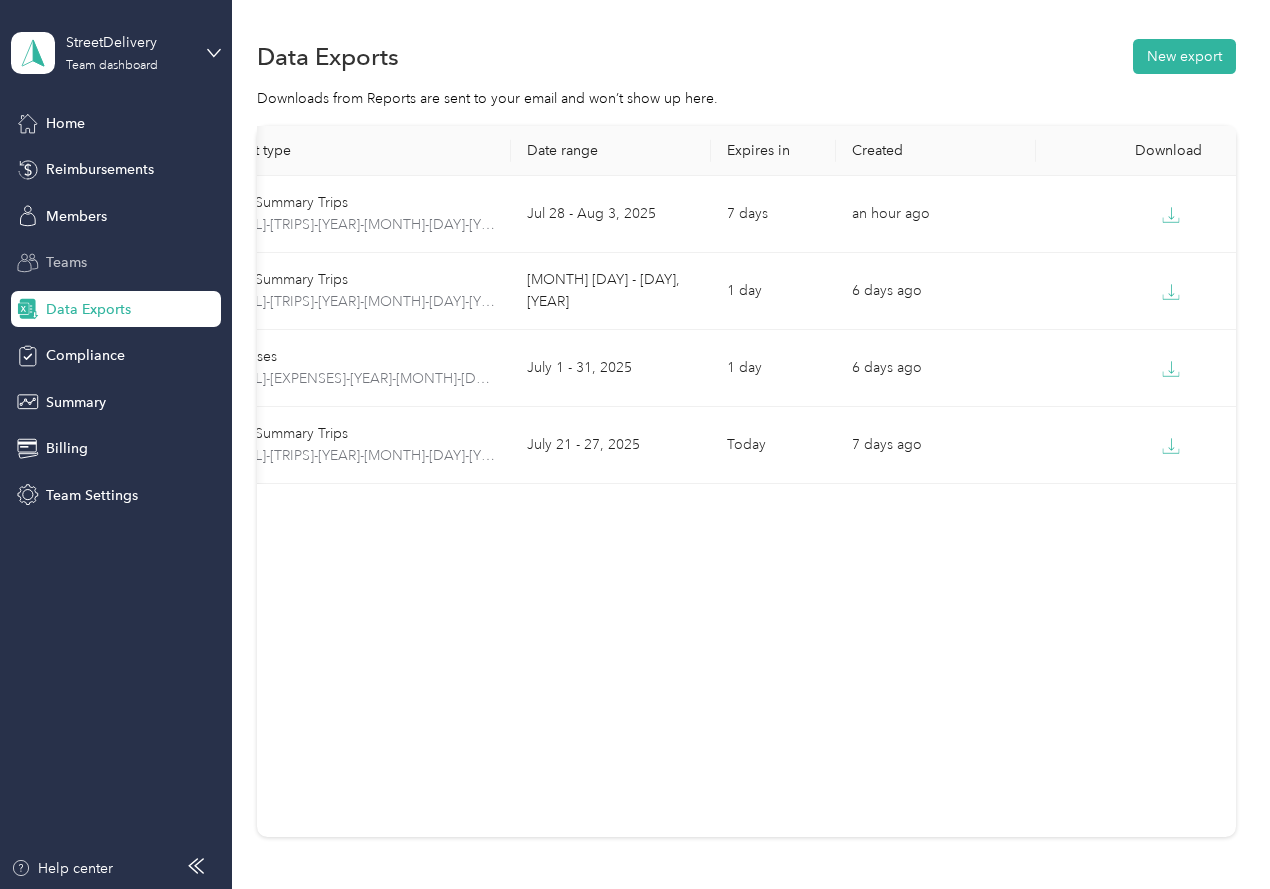click on "Teams" at bounding box center [66, 262] 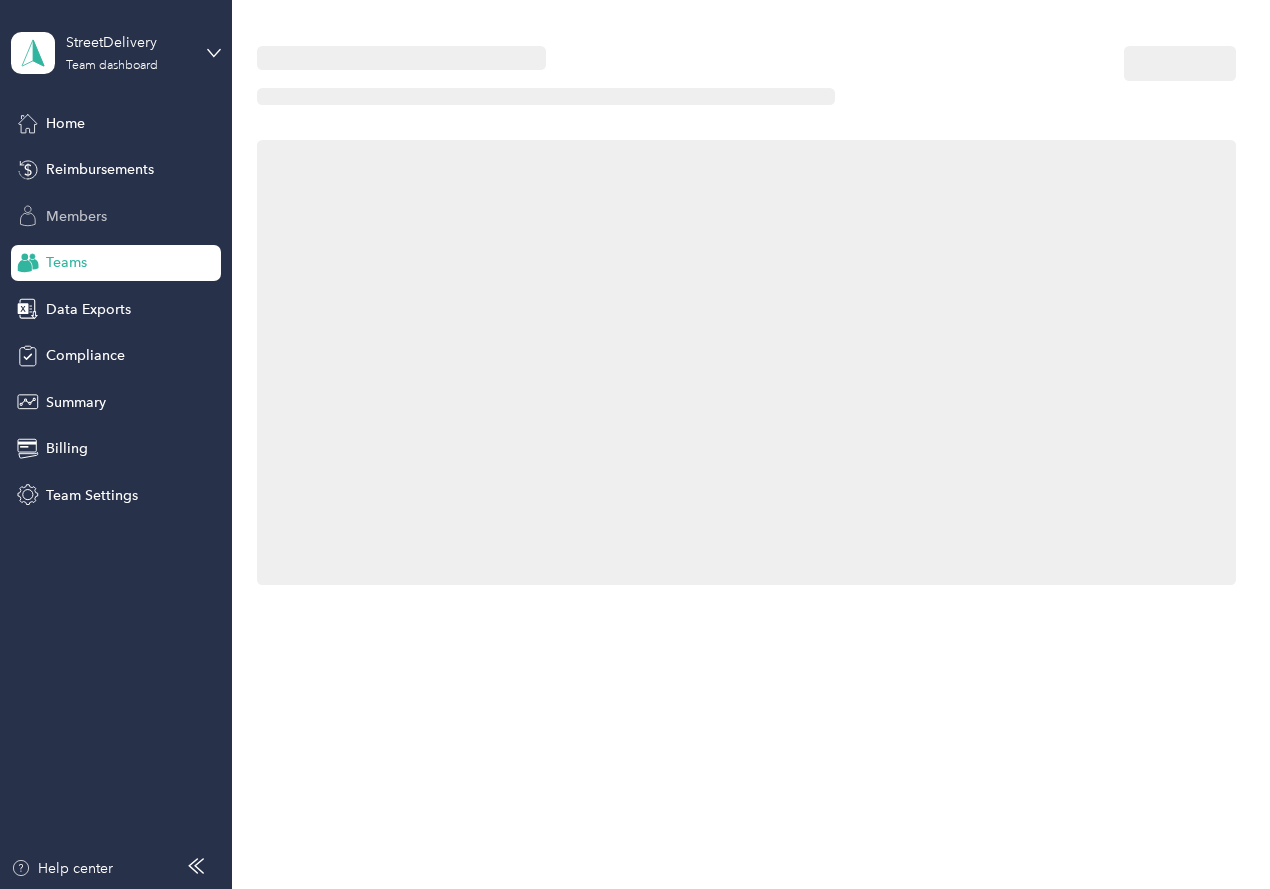 click on "Members" at bounding box center (76, 216) 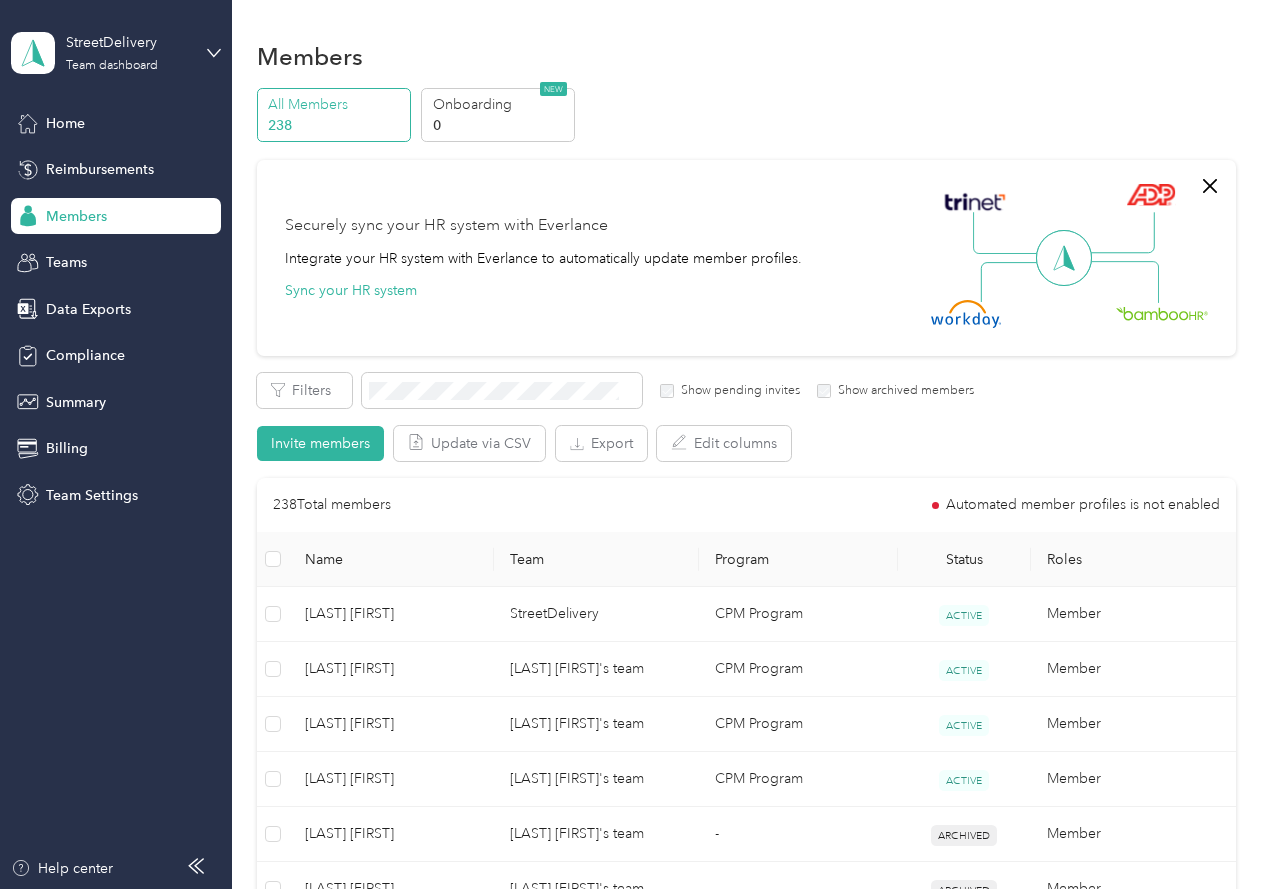 click on "Filters Show pending invites Show archived members Invite members Update via CSV Export Edit columns" at bounding box center [746, 417] 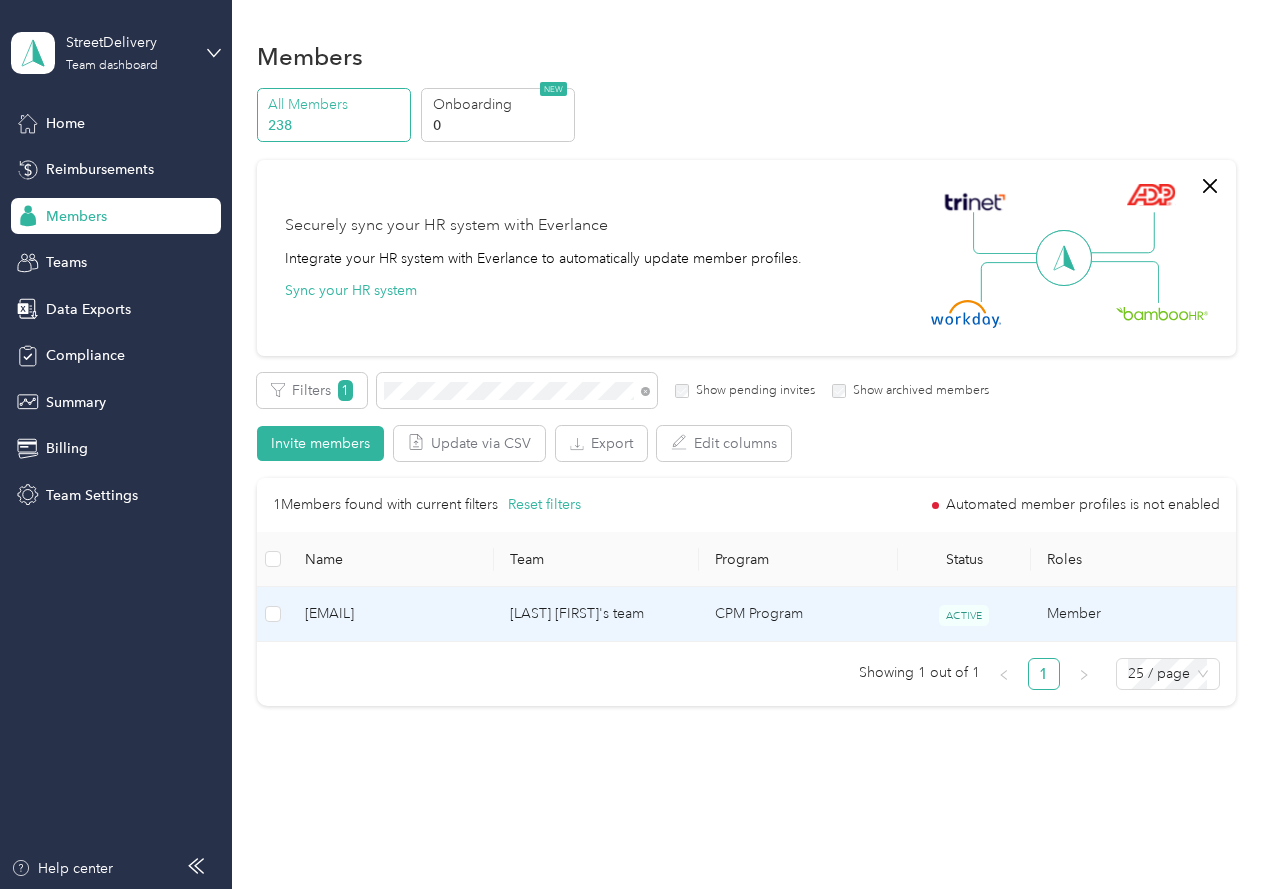 click on "[EMAIL]" at bounding box center (391, 614) 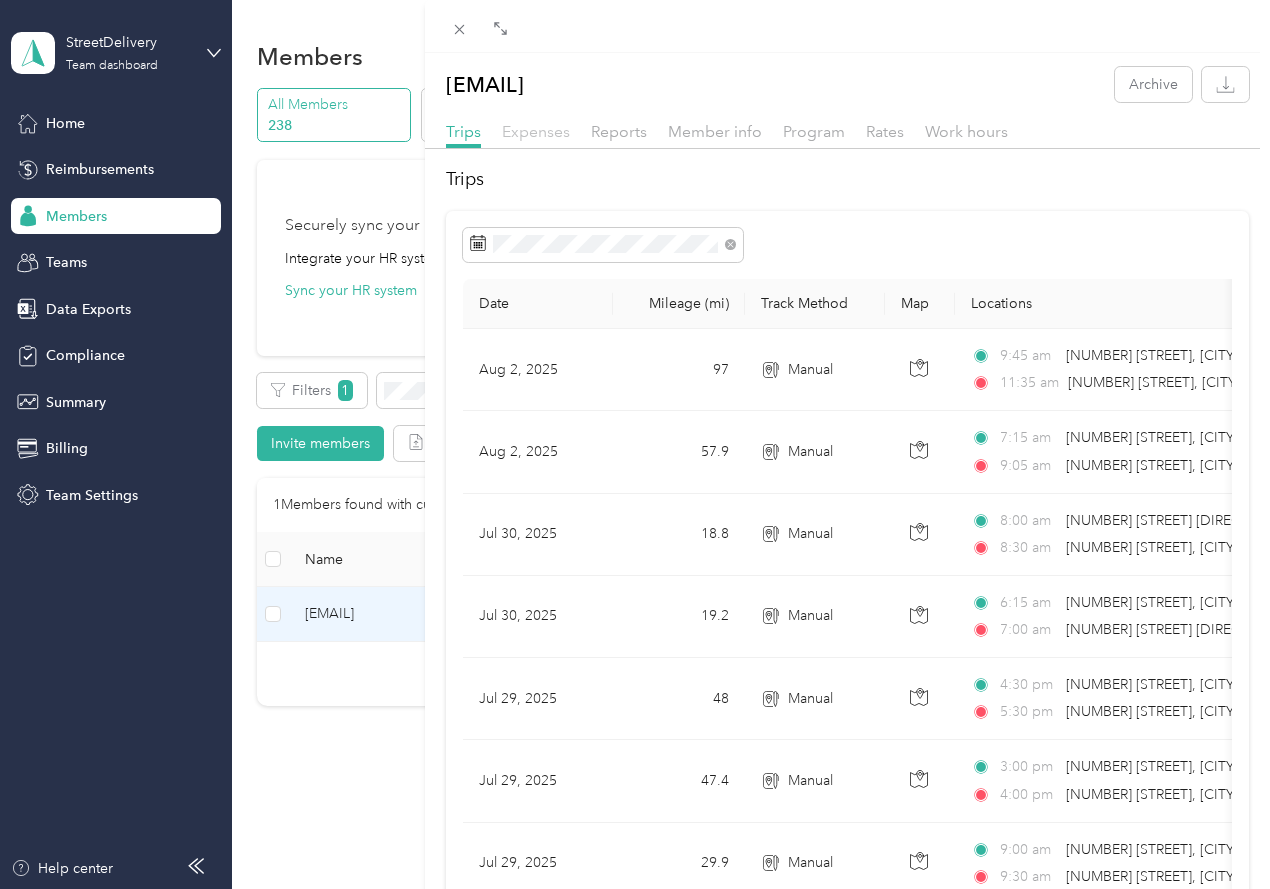 click on "Expenses" at bounding box center [536, 131] 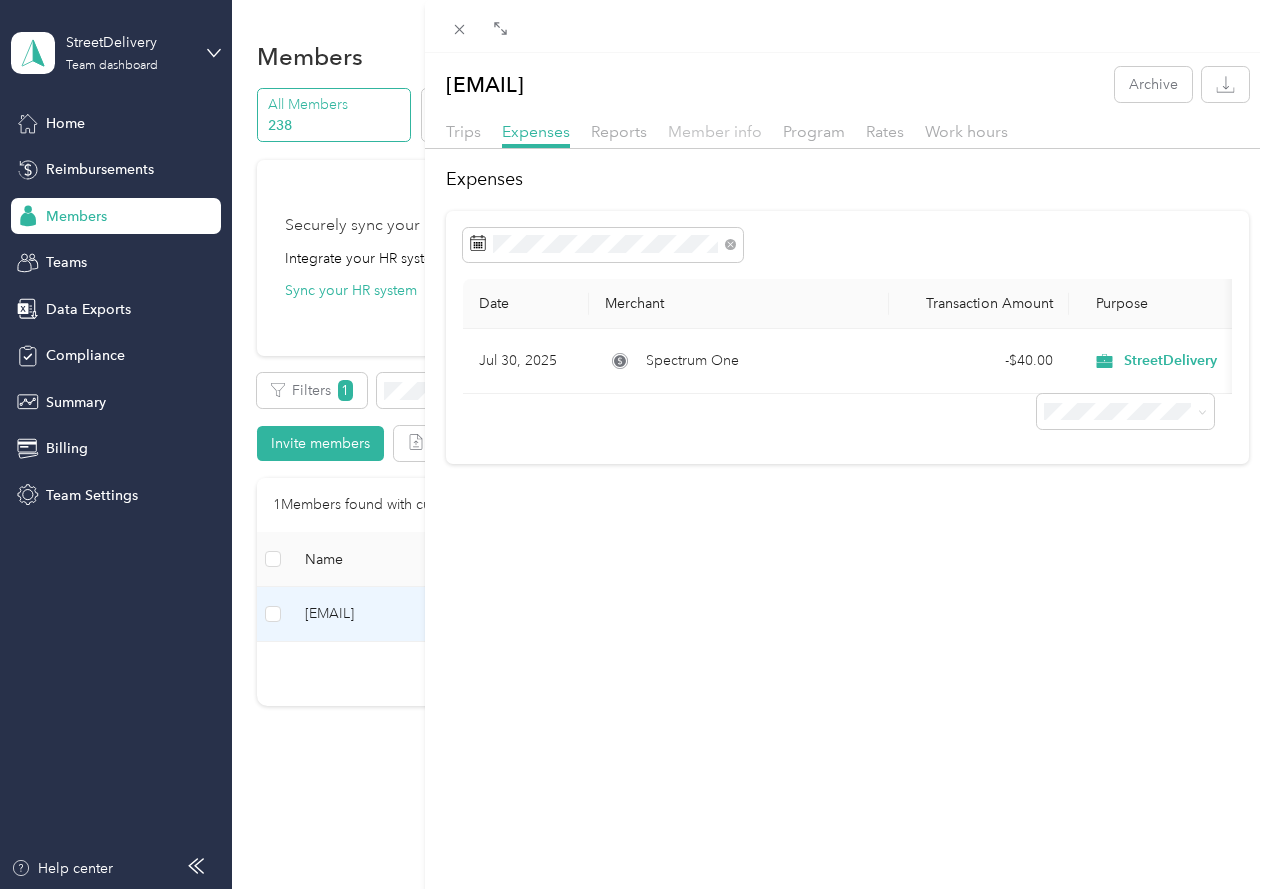 click on "Member info" at bounding box center (715, 131) 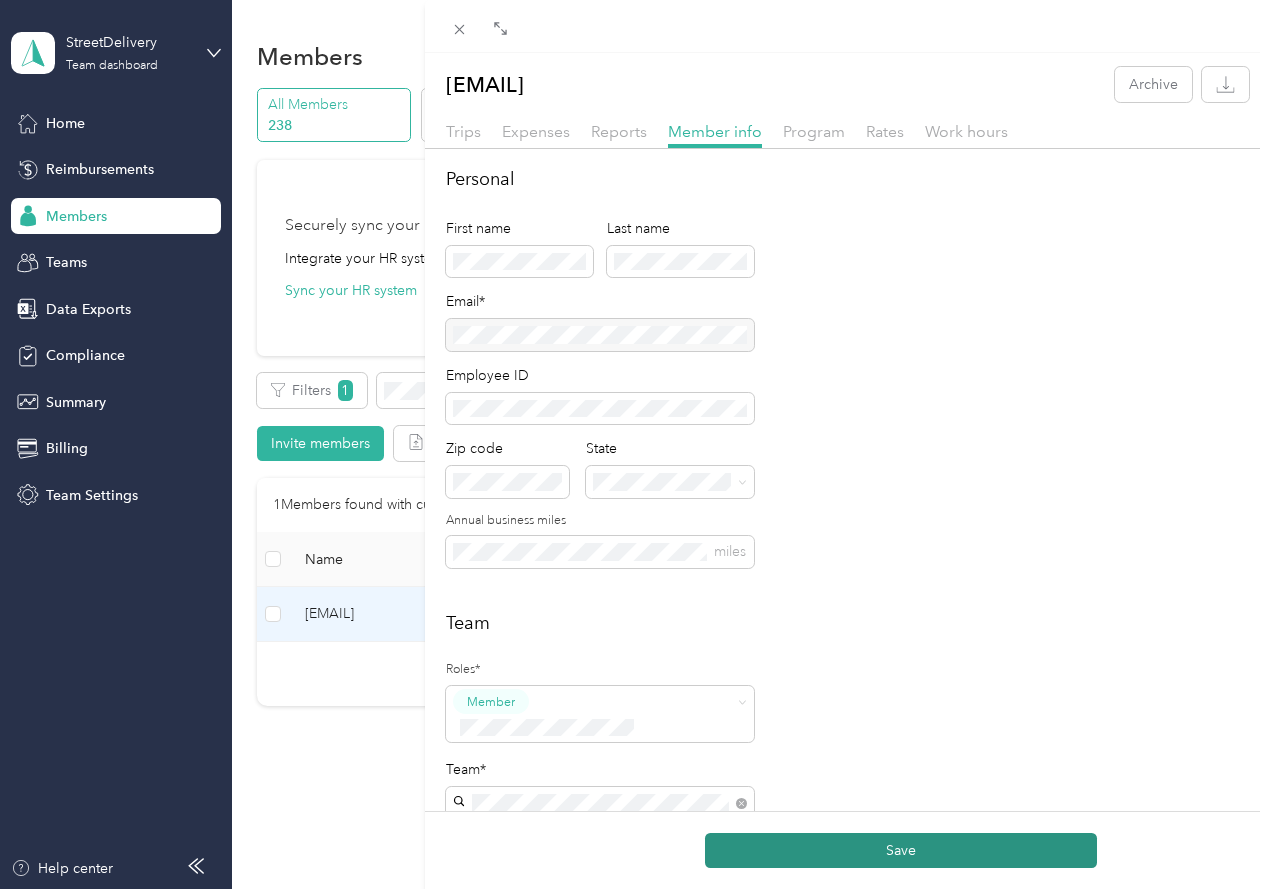 click on "Save" at bounding box center (901, 850) 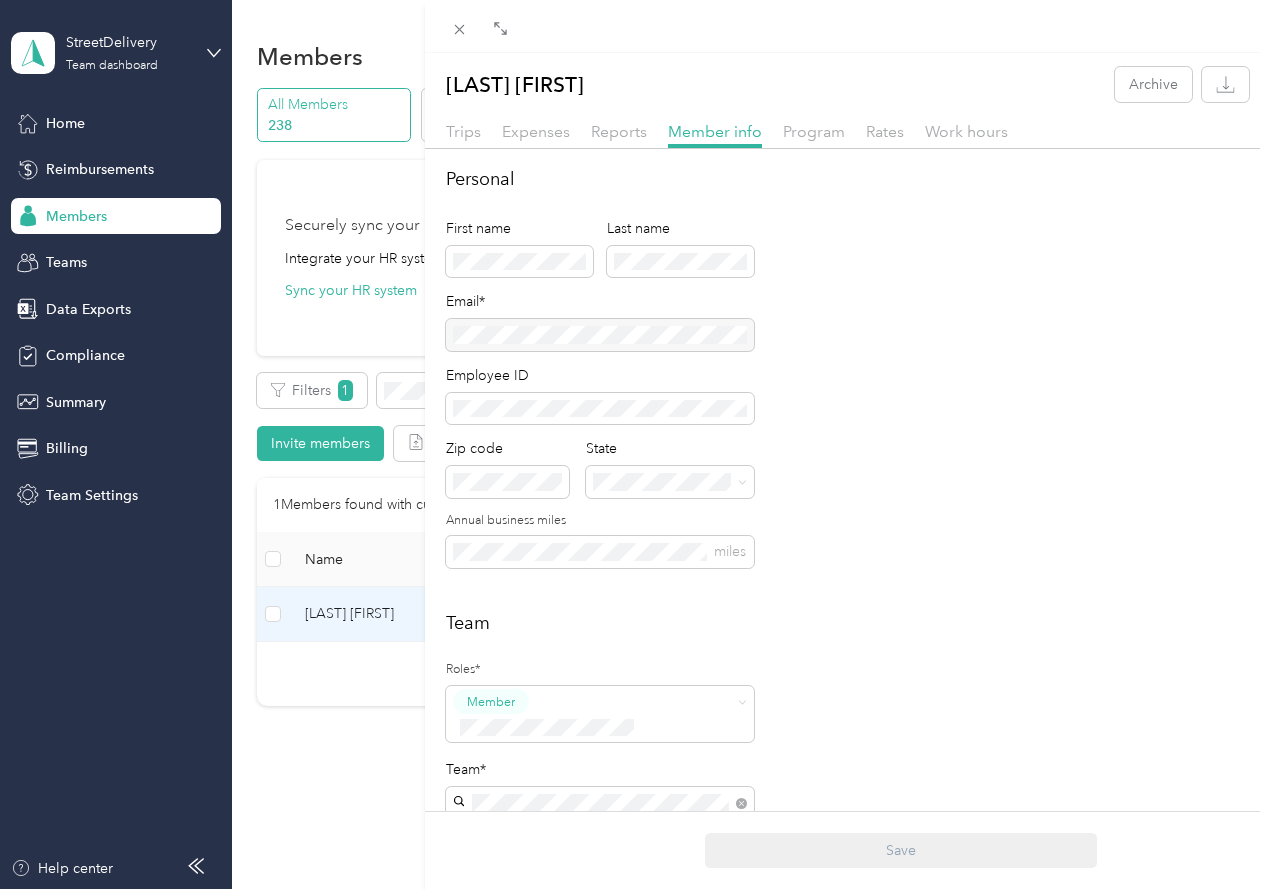 drag, startPoint x: 340, startPoint y: 757, endPoint x: 374, endPoint y: 614, distance: 146.98639 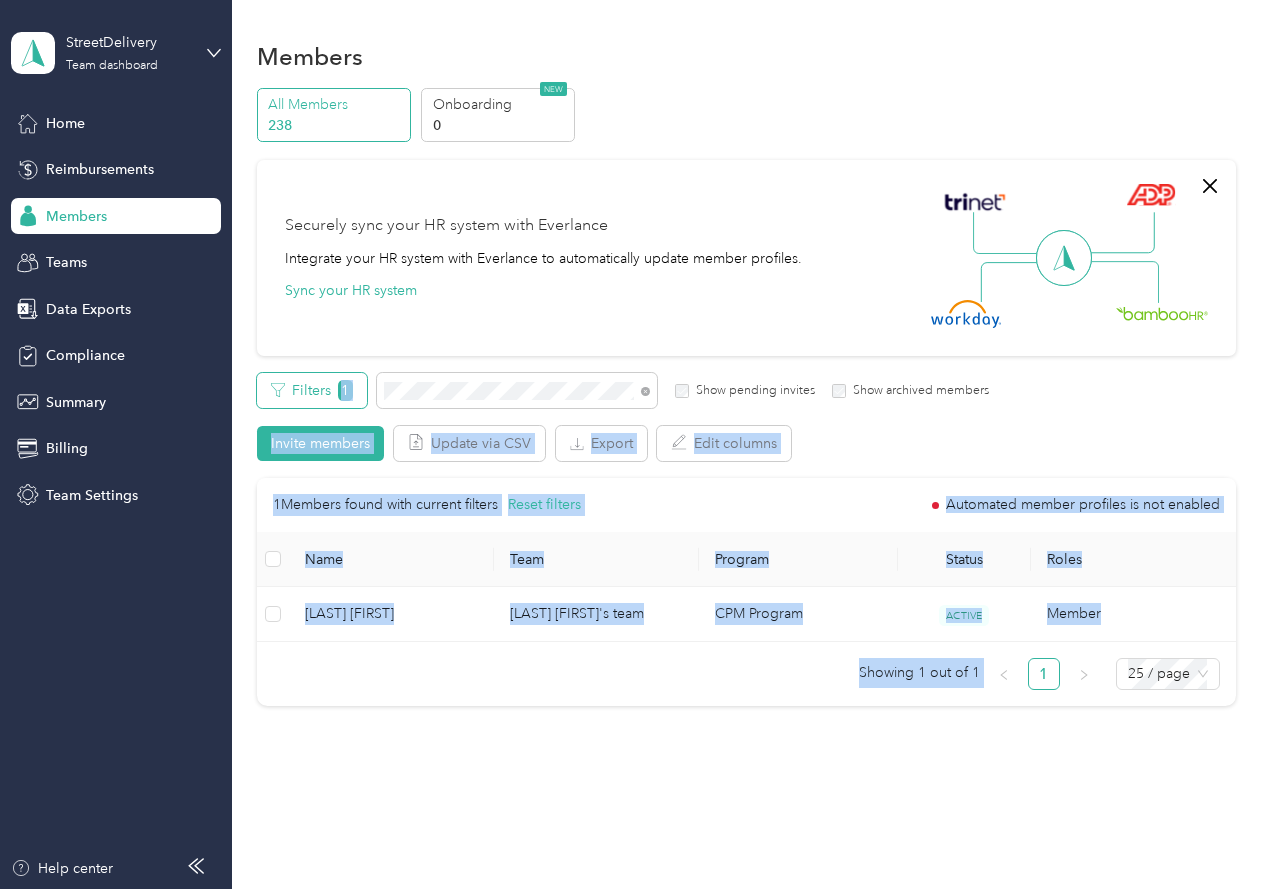 drag, startPoint x: 442, startPoint y: 388, endPoint x: 335, endPoint y: 388, distance: 107 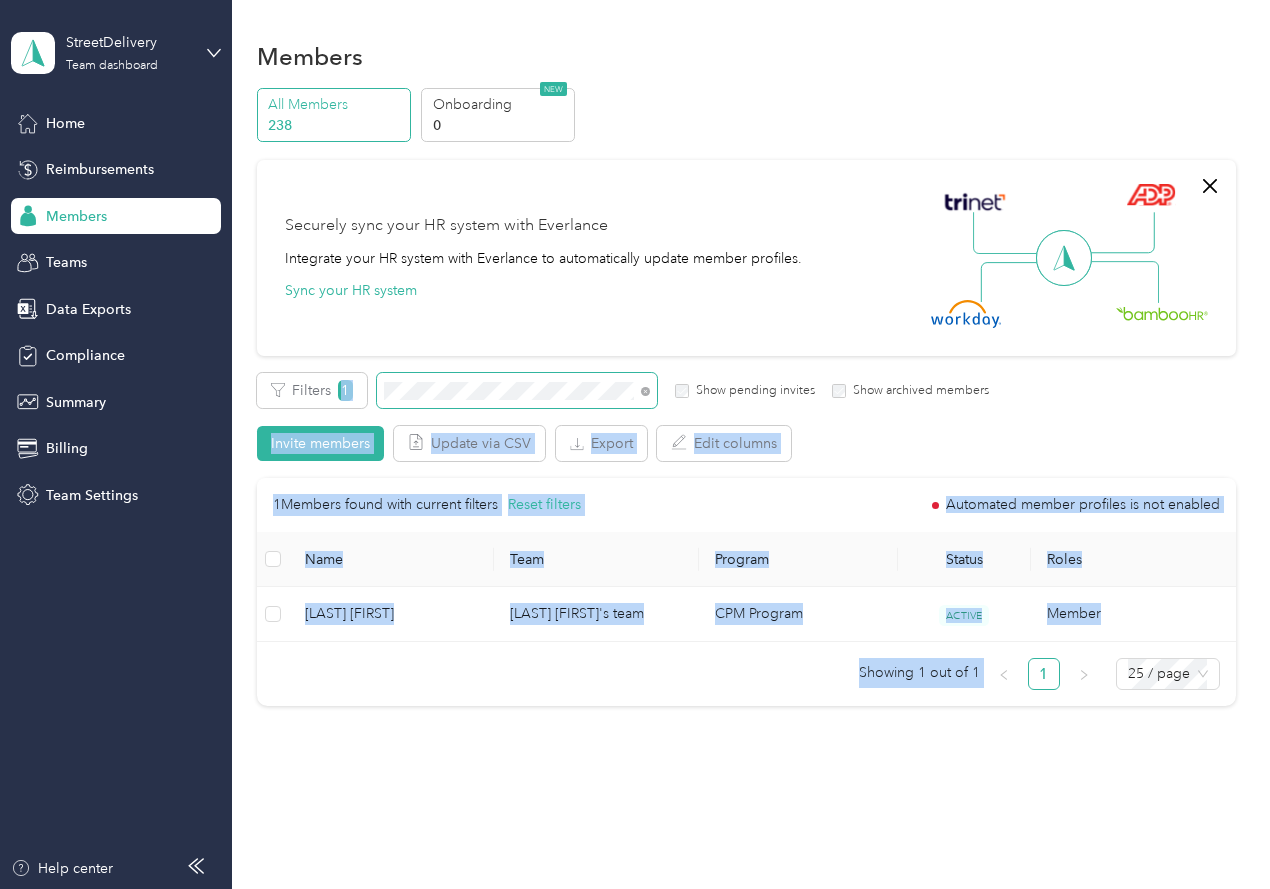click at bounding box center [517, 390] 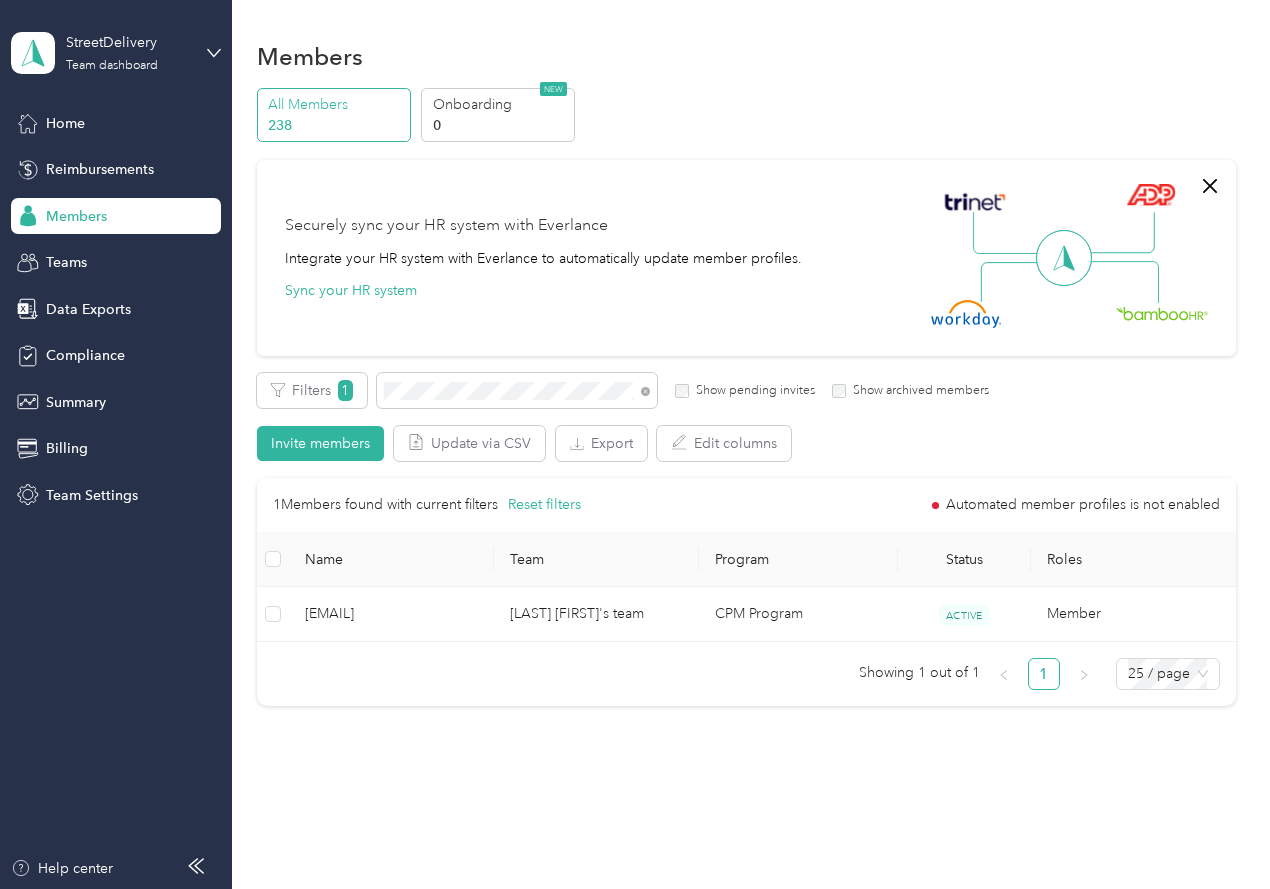 click on "[EMAIL]" at bounding box center [391, 614] 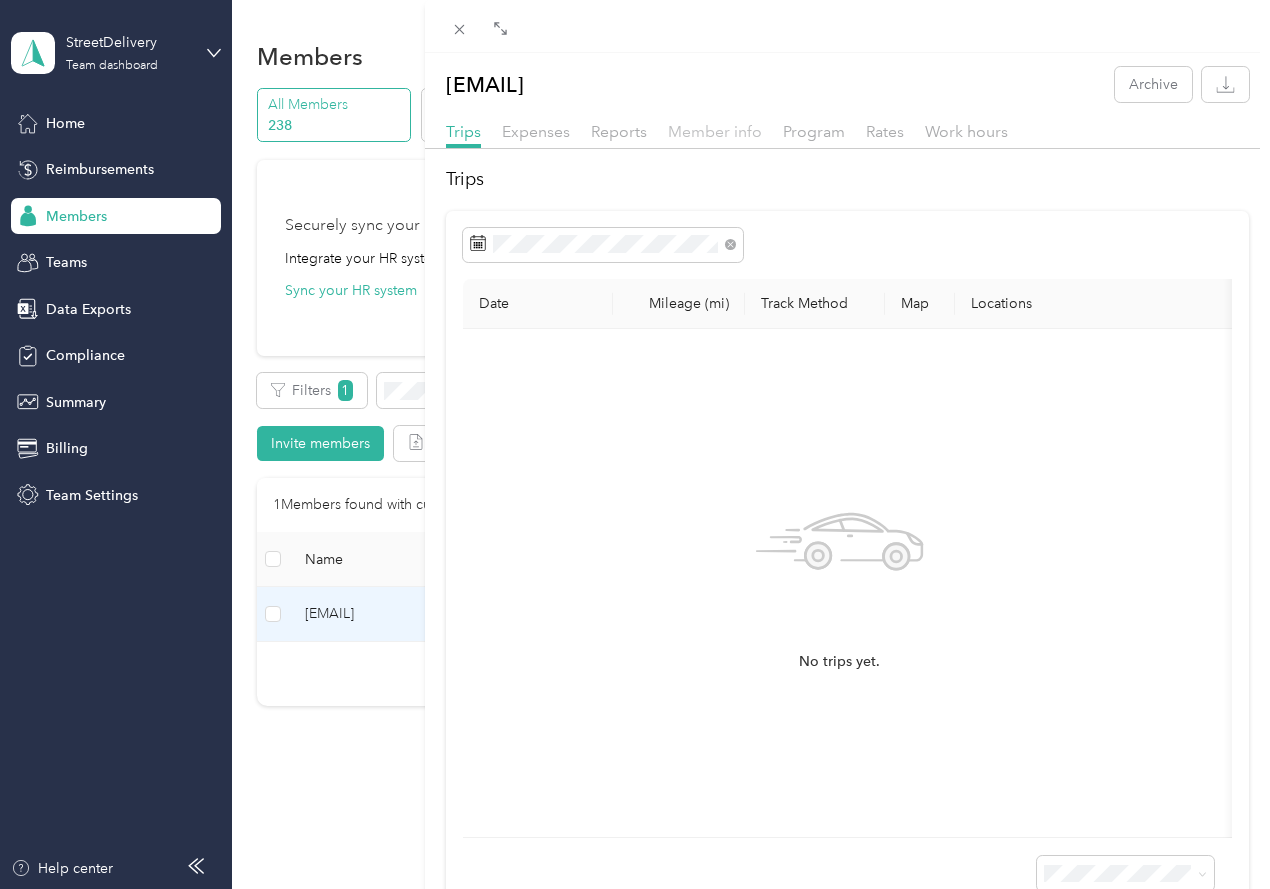 click on "Member info" at bounding box center [715, 131] 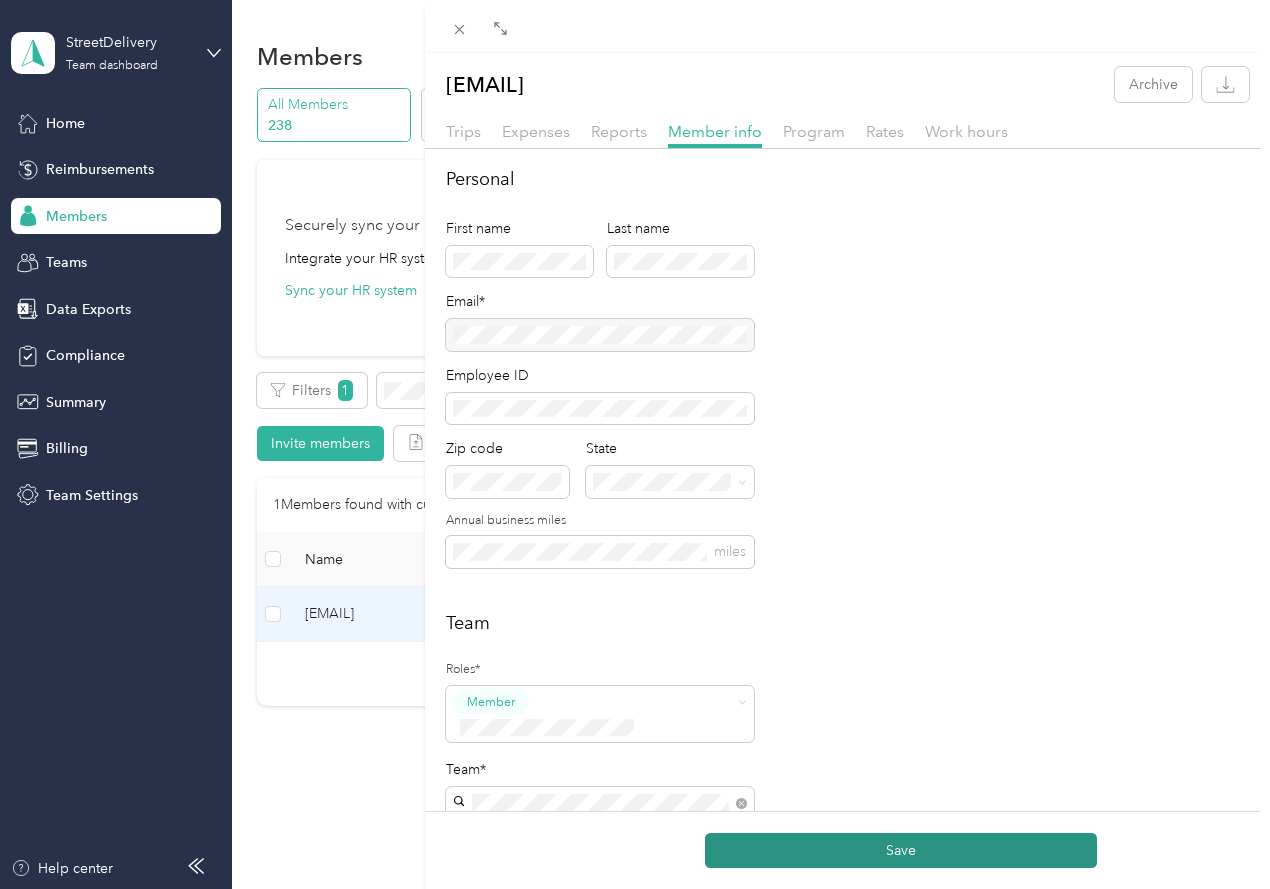 click on "Save" at bounding box center (901, 850) 